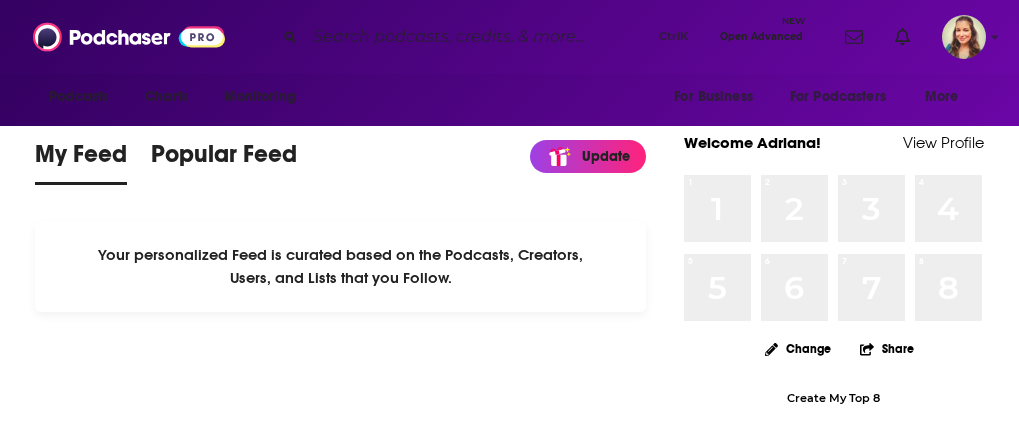 scroll, scrollTop: 0, scrollLeft: 0, axis: both 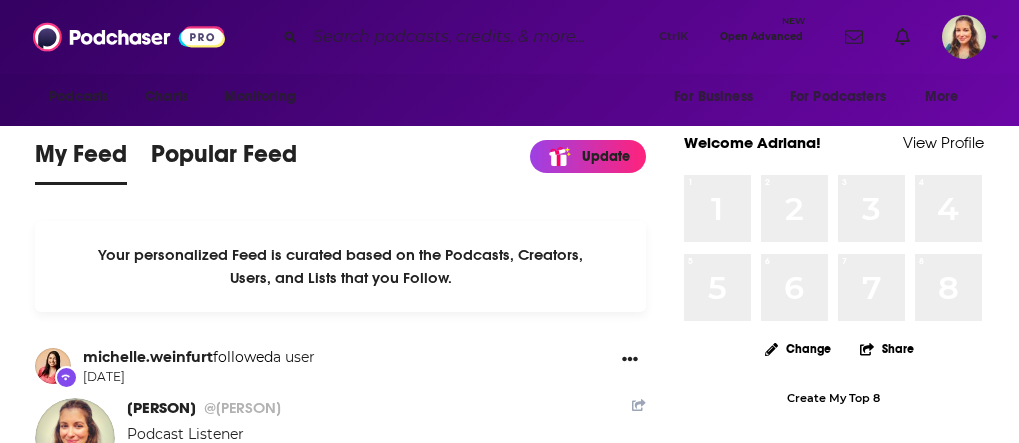 click at bounding box center [478, 37] 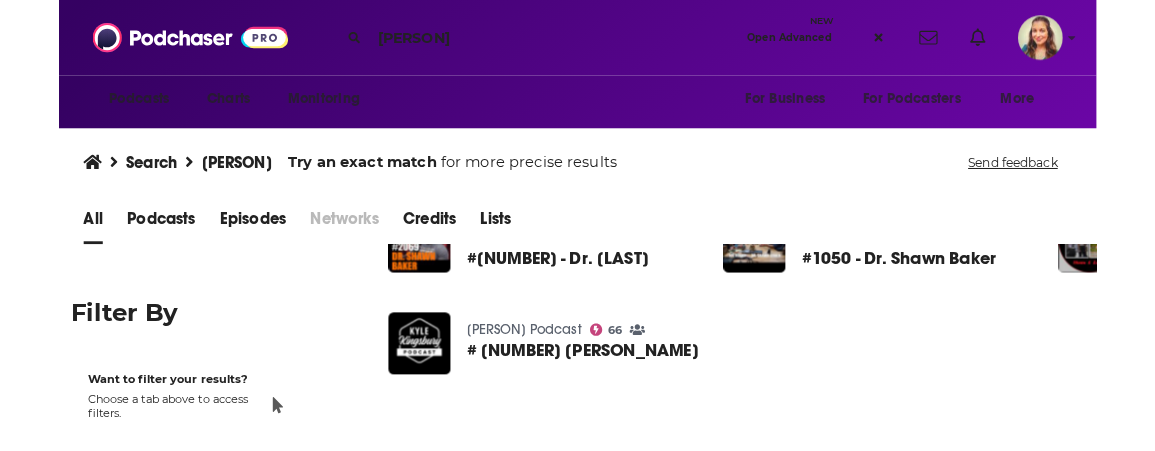 scroll, scrollTop: 228, scrollLeft: 0, axis: vertical 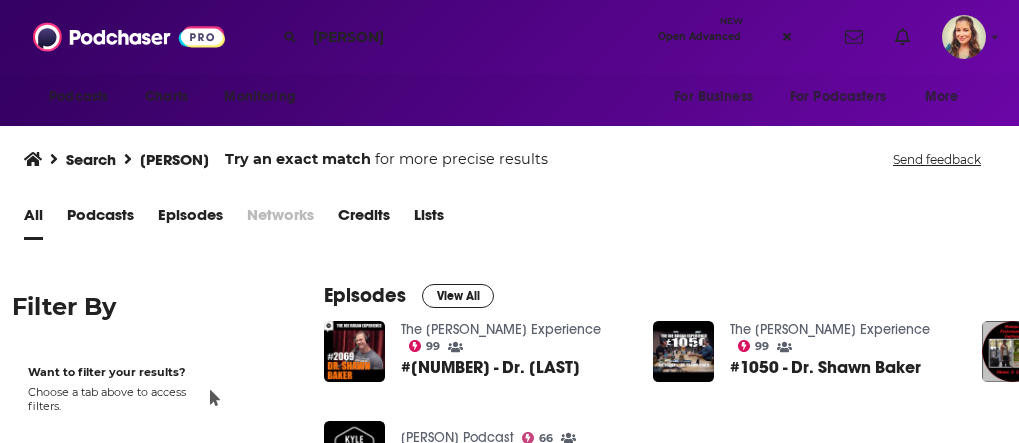 click on "[PERSON]" at bounding box center [477, 37] 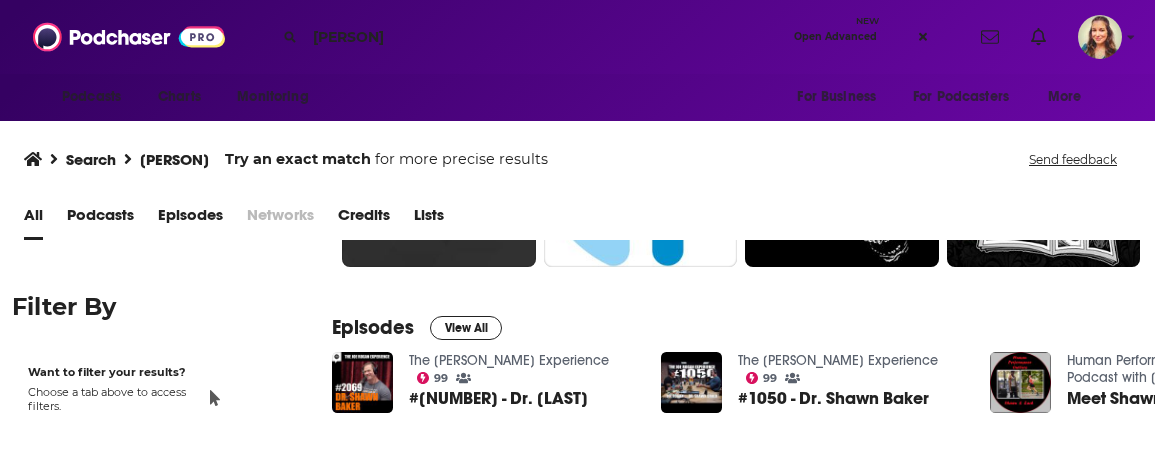 click on "Credits" at bounding box center [364, 219] 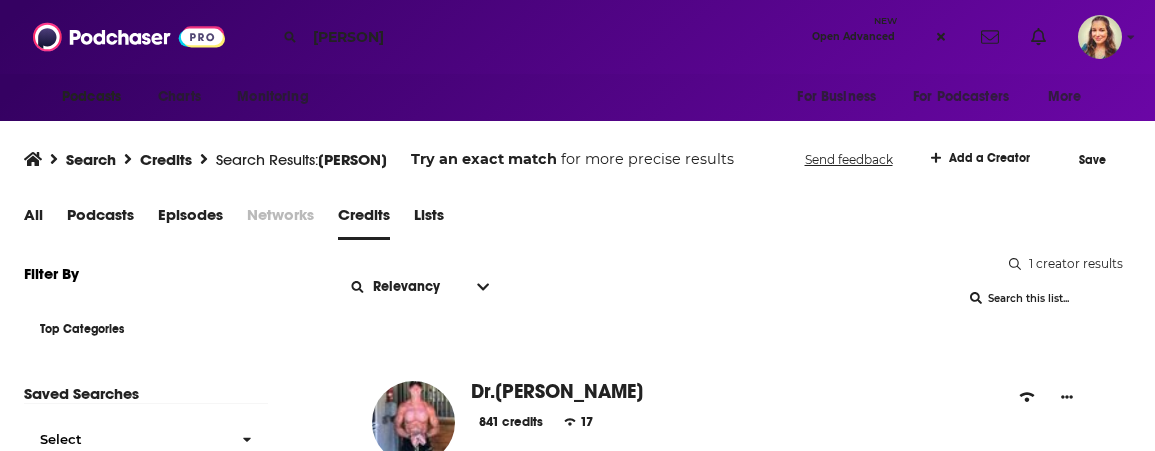 click on "[PERSON]" at bounding box center (554, 37) 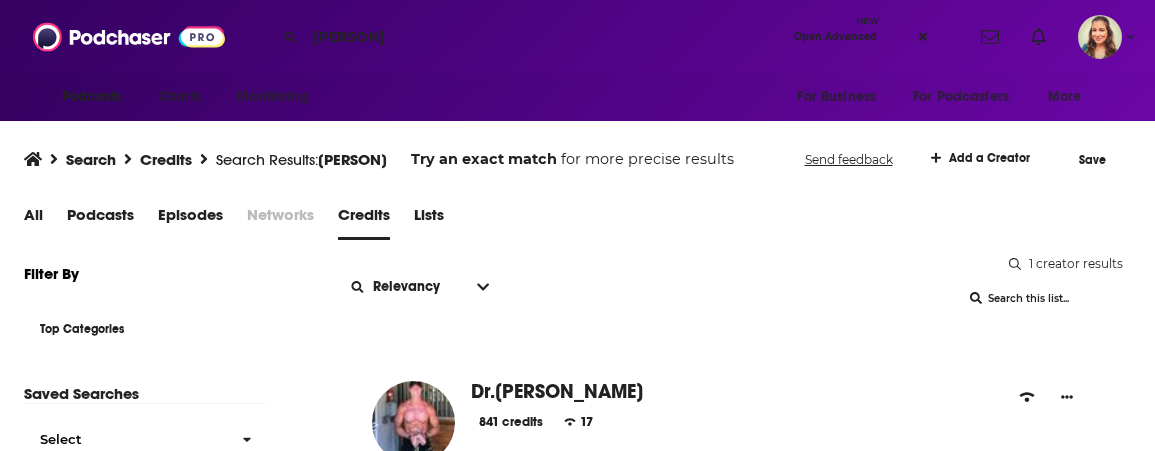 click on "[PERSON]" at bounding box center (545, 37) 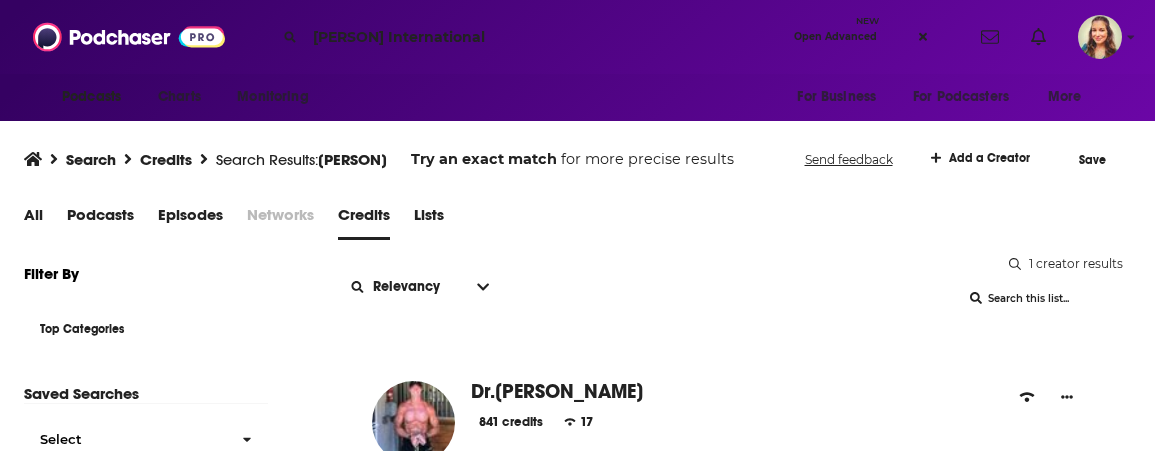 type on "[PERSON] International" 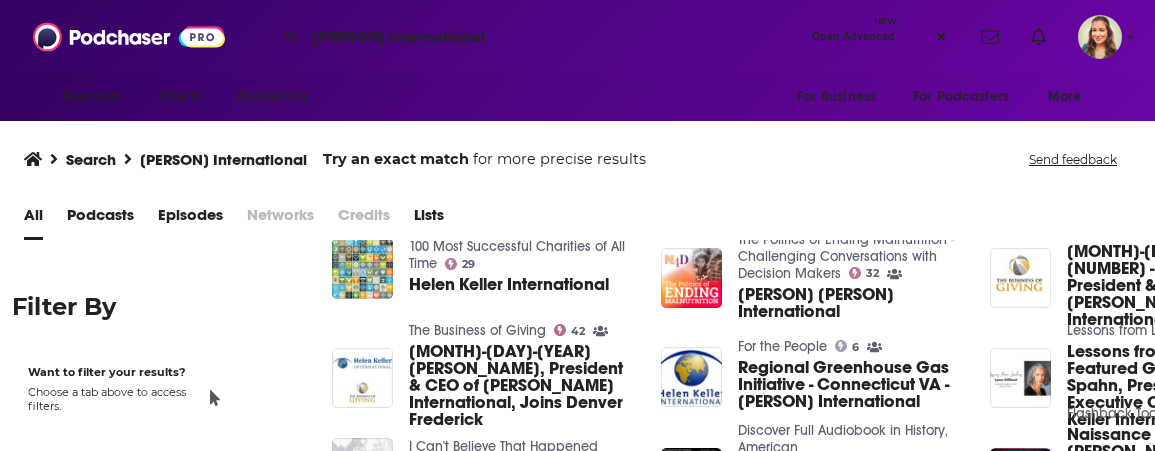 scroll, scrollTop: 228, scrollLeft: 0, axis: vertical 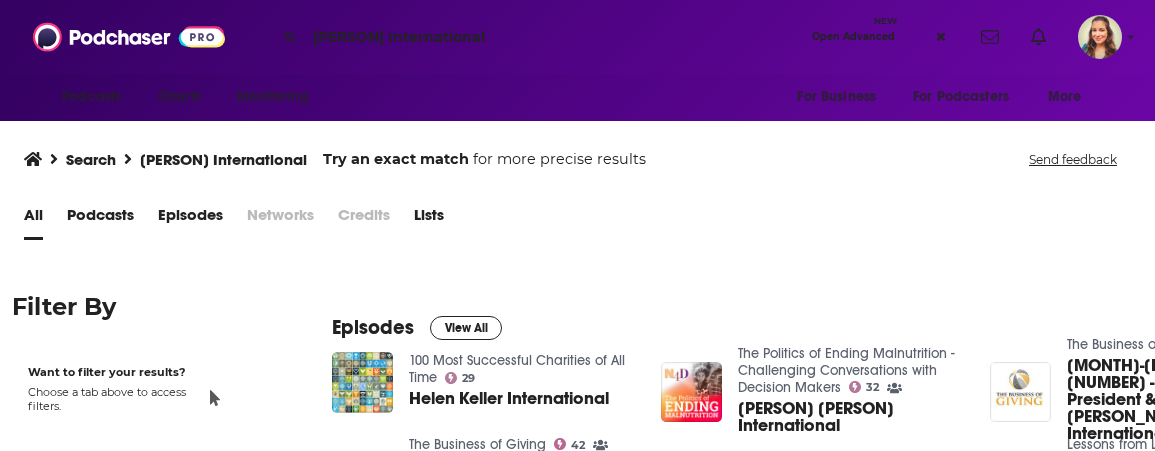 drag, startPoint x: 439, startPoint y: 229, endPoint x: 394, endPoint y: 284, distance: 71.063354 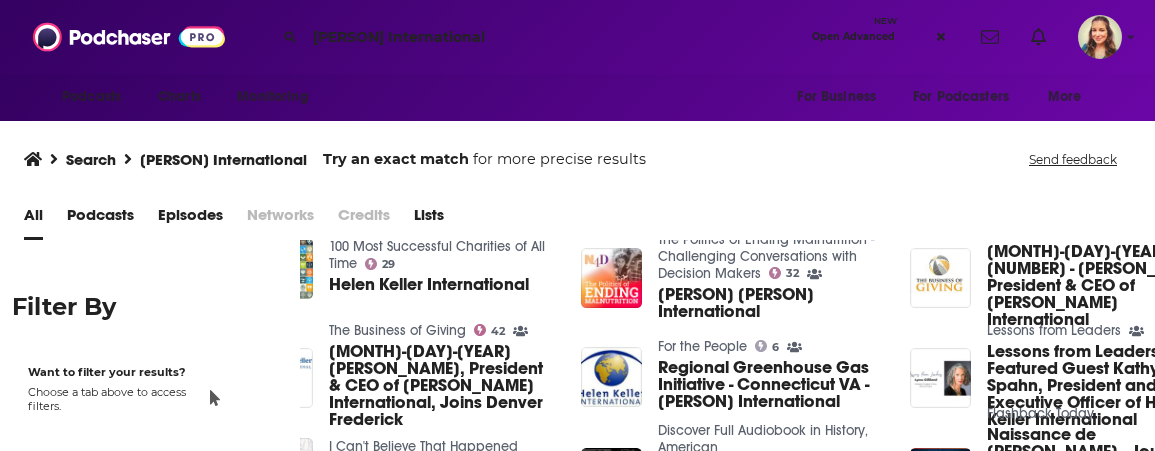 scroll, scrollTop: 342, scrollLeft: 88, axis: both 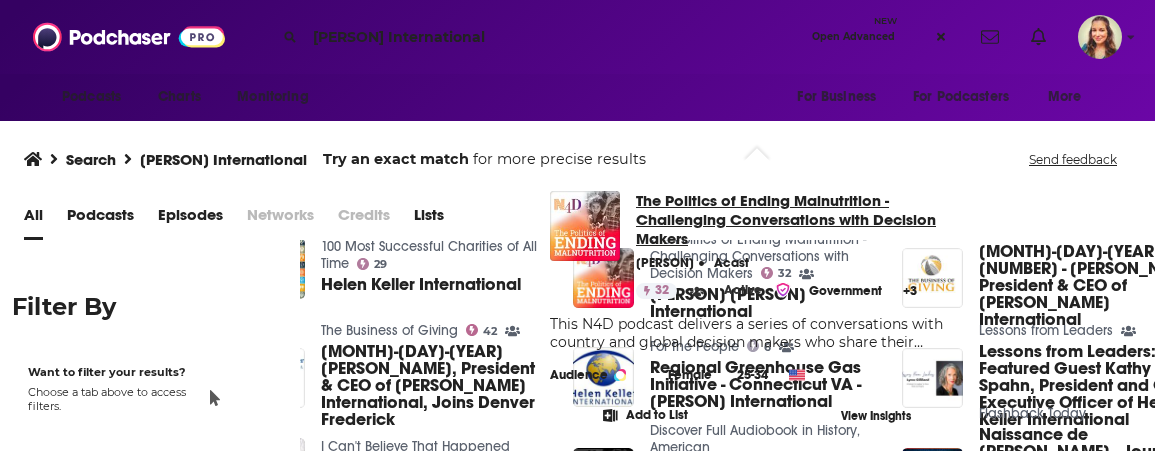 click on "The Politics of Ending Malnutrition - Challenging Conversations with Decision Makers" at bounding box center (799, 219) 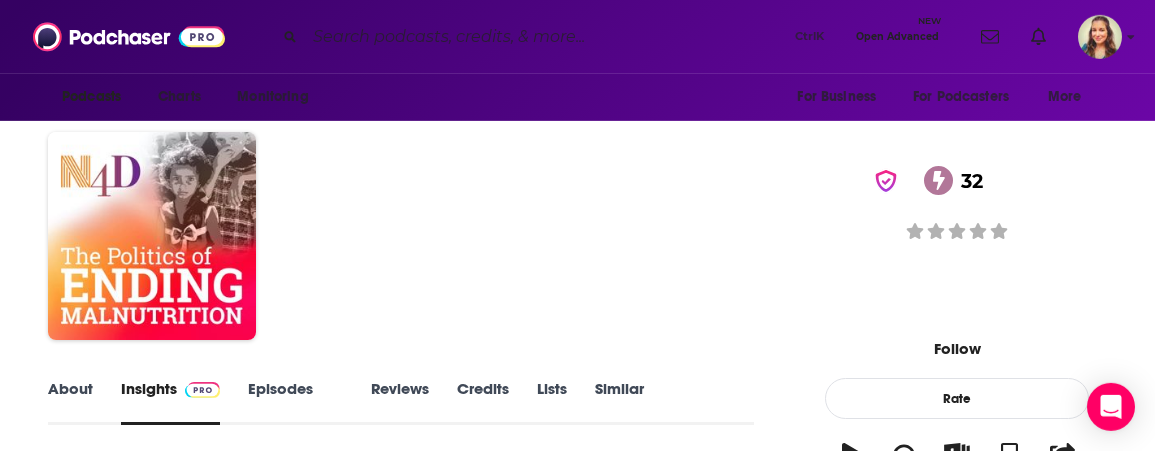 scroll, scrollTop: 0, scrollLeft: 0, axis: both 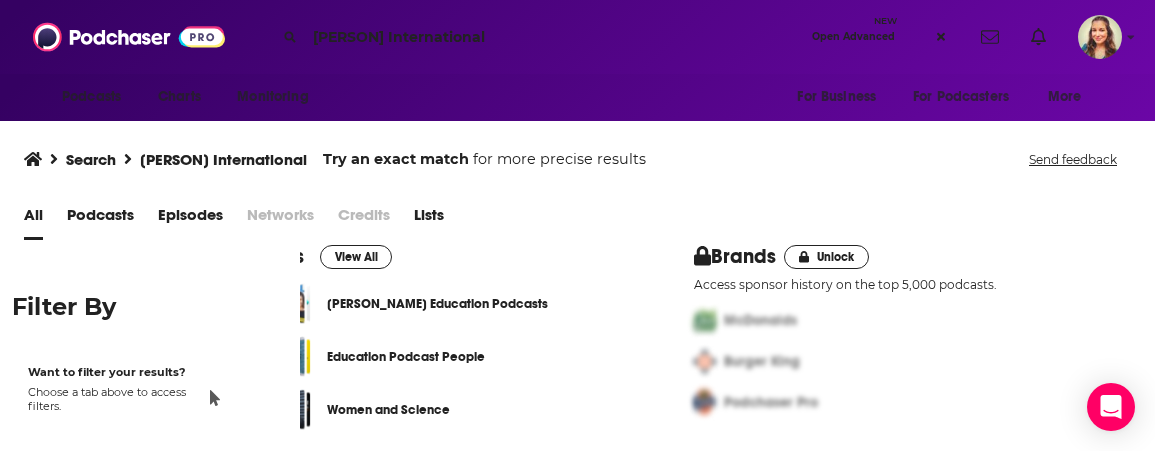 click on "Podcasts" at bounding box center [100, 219] 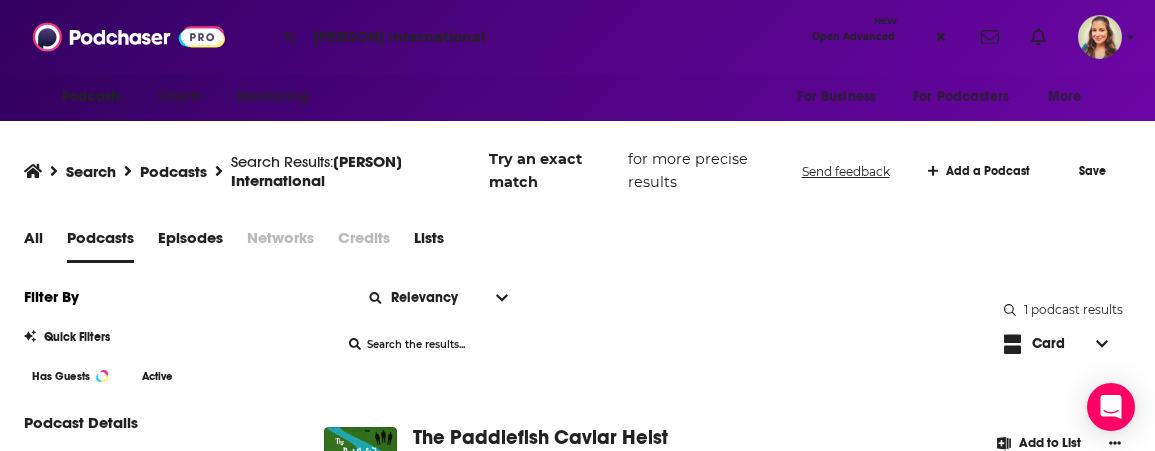 click on "Episodes" at bounding box center (190, 242) 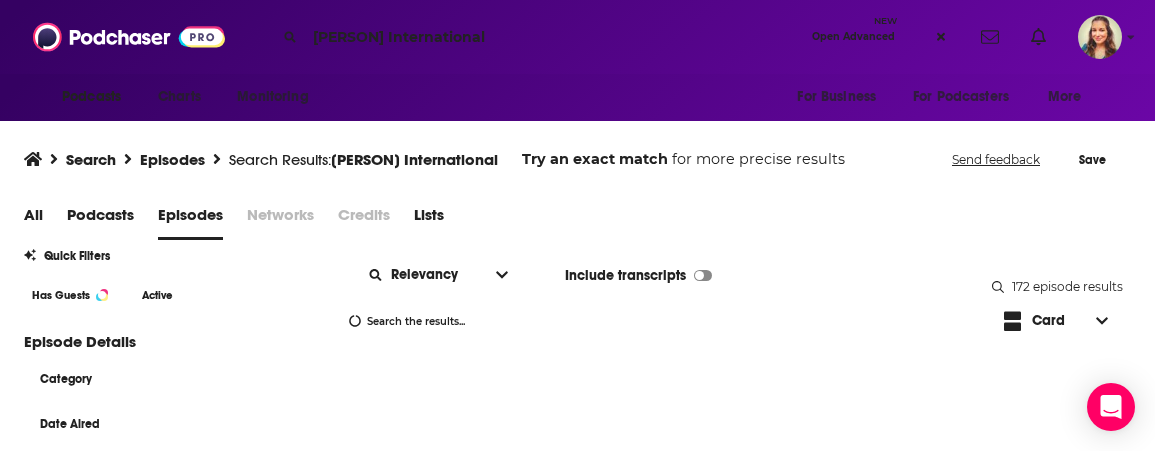scroll, scrollTop: 114, scrollLeft: 0, axis: vertical 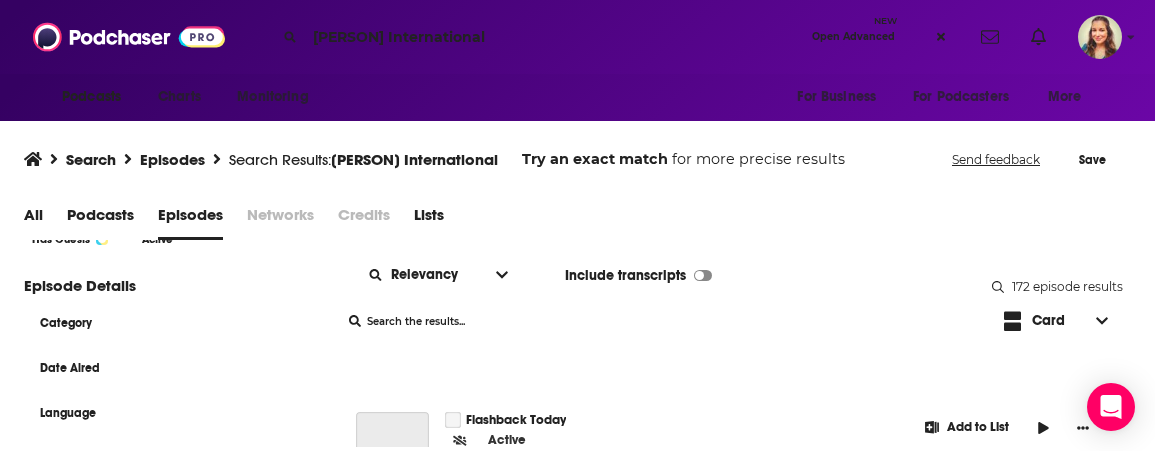 click on "[PERSON] International" at bounding box center (554, 37) 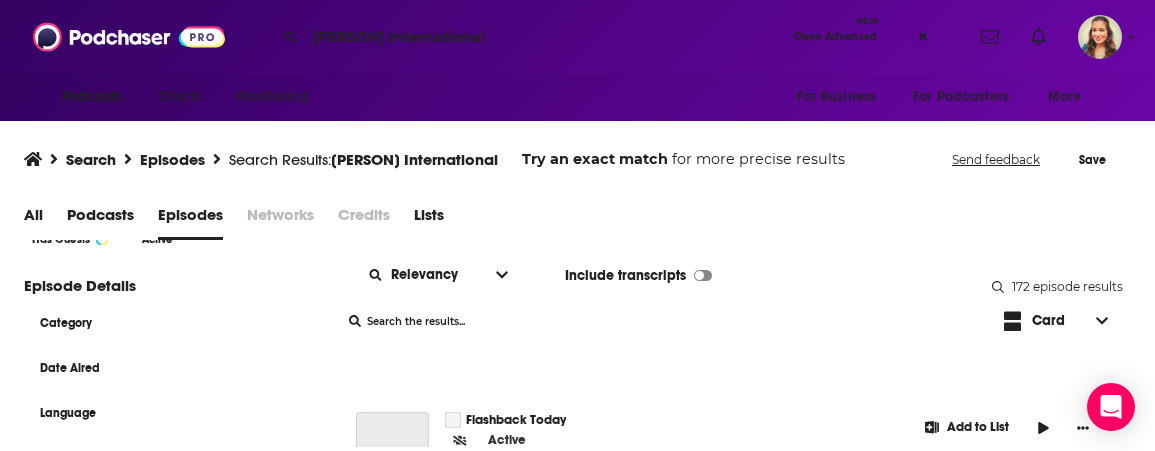 click on "[PERSON] International" at bounding box center (545, 37) 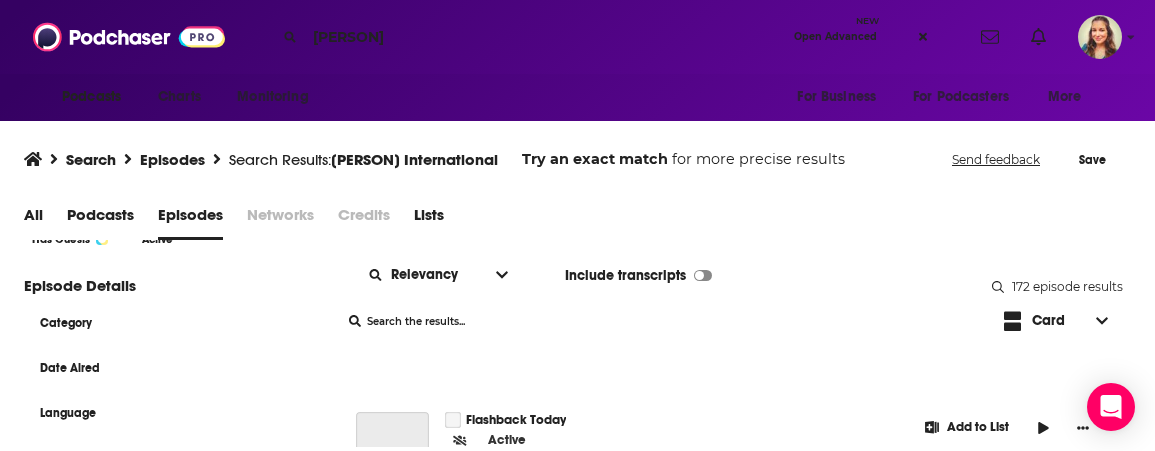 type on "[PERSON]" 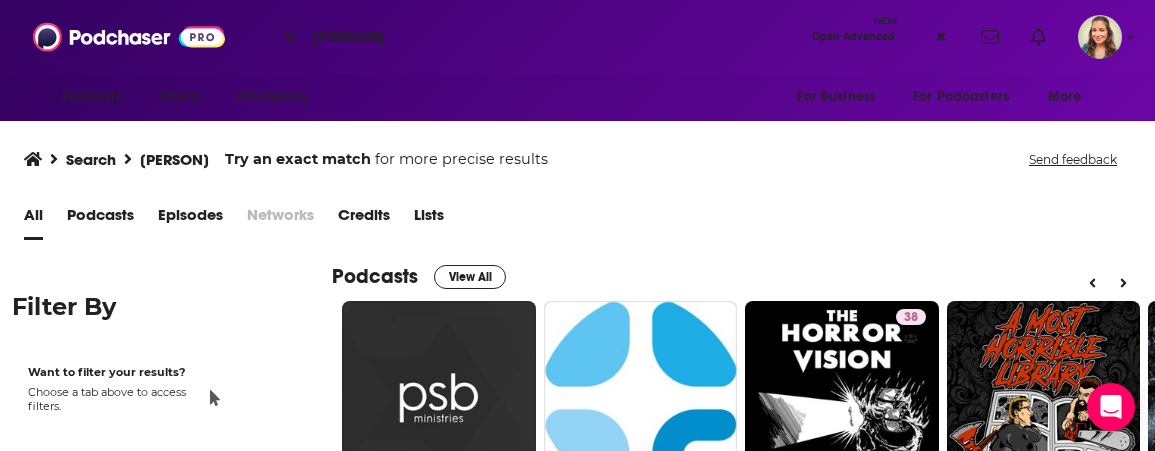 click on "Open Advanced New" at bounding box center (853, 37) 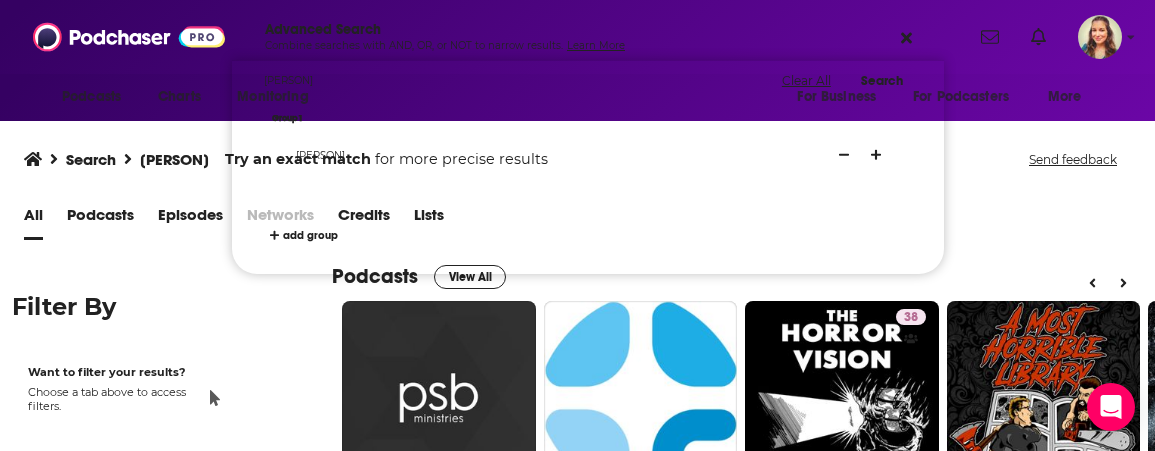 click on "Advanced Search Combine searches with AND, OR, or NOT to narrow results. Learn More" at bounding box center [588, 37] 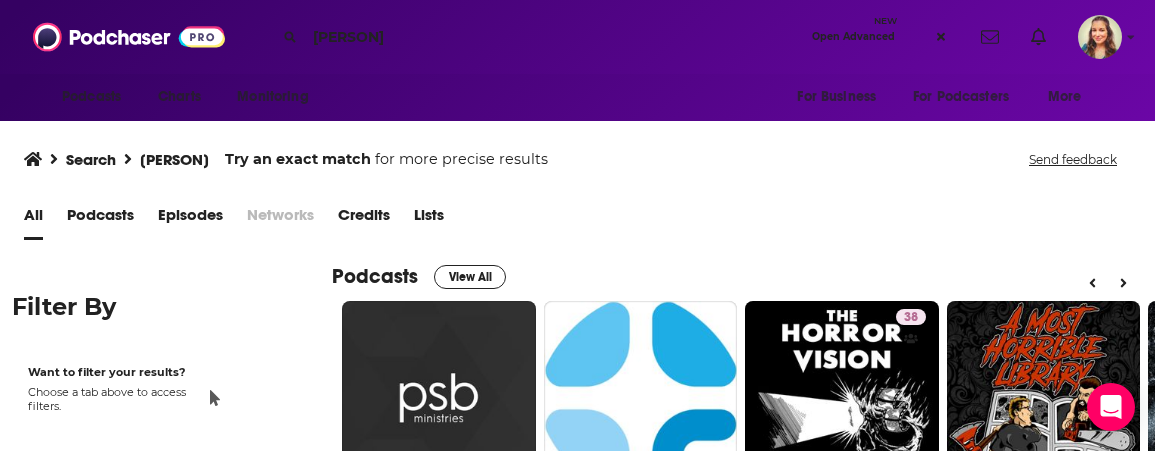 click on "[PERSON]" at bounding box center (554, 37) 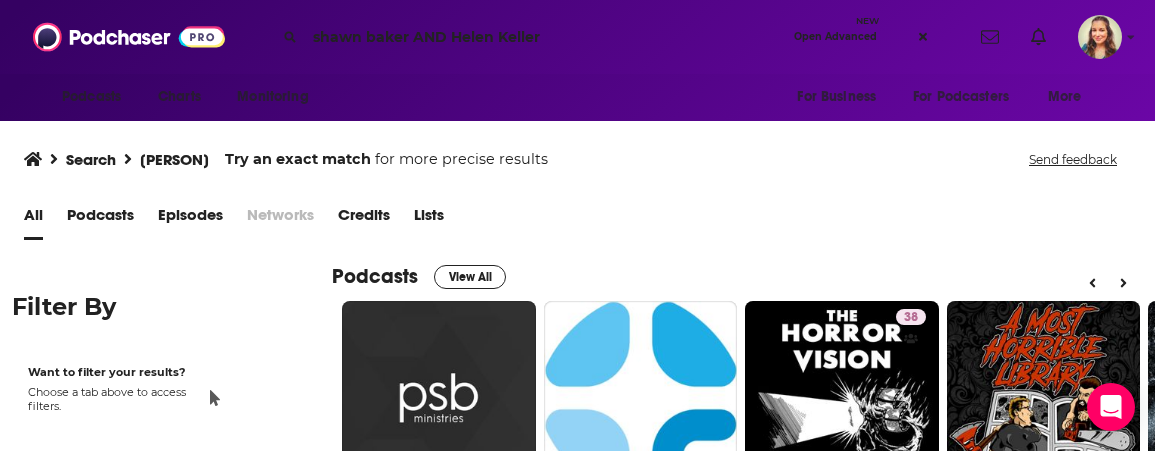 type on "shawn baker AND Helen Keller" 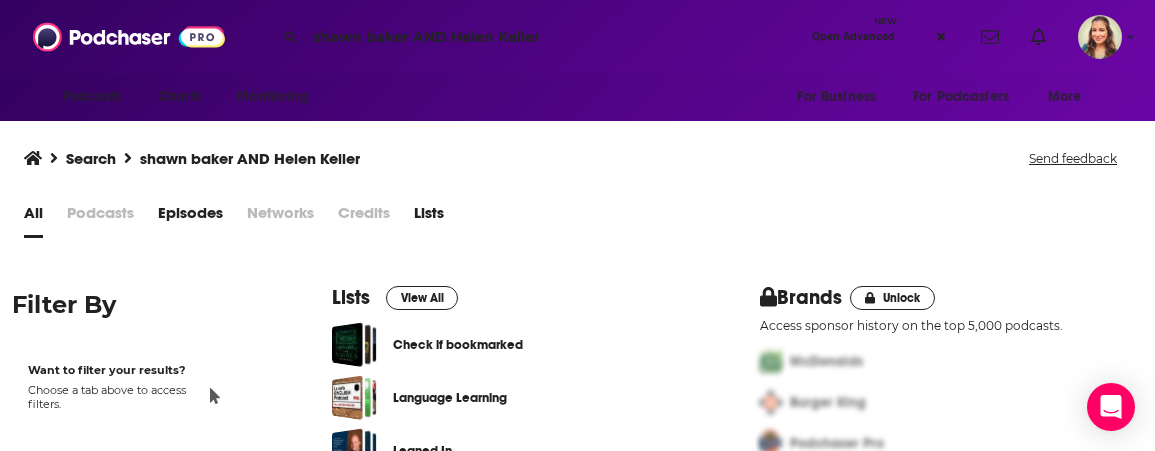scroll, scrollTop: 390, scrollLeft: 0, axis: vertical 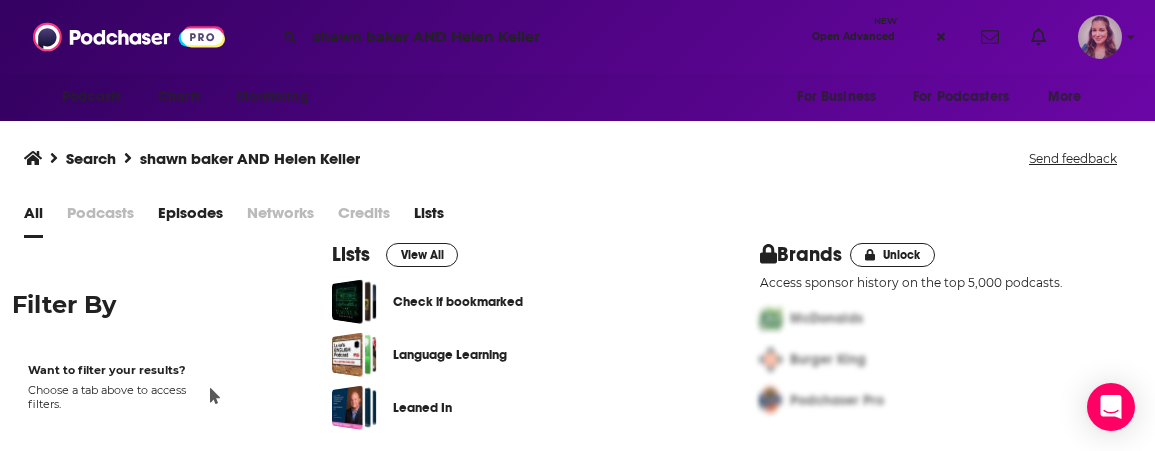 click at bounding box center [1100, 37] 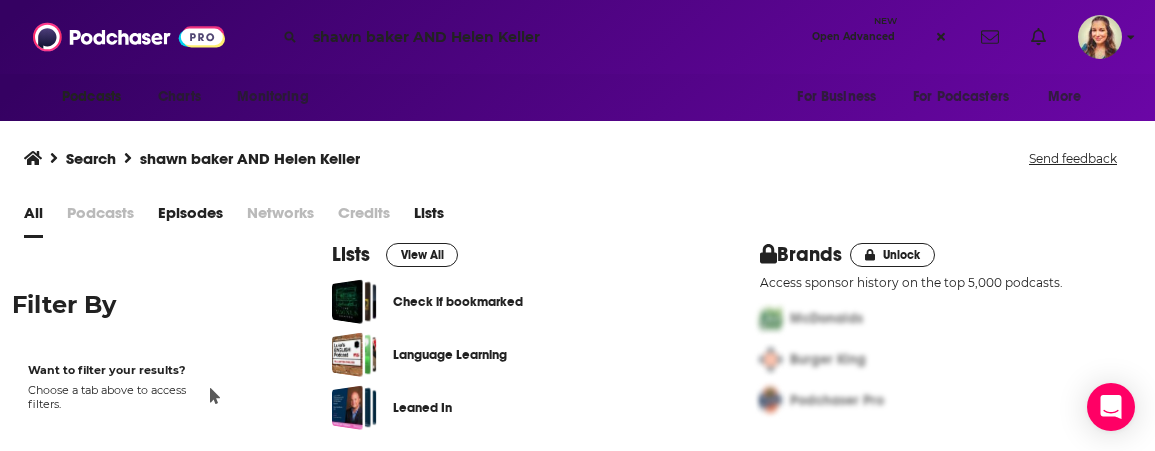 drag, startPoint x: 82, startPoint y: 100, endPoint x: 1098, endPoint y: 39, distance: 1017.8295 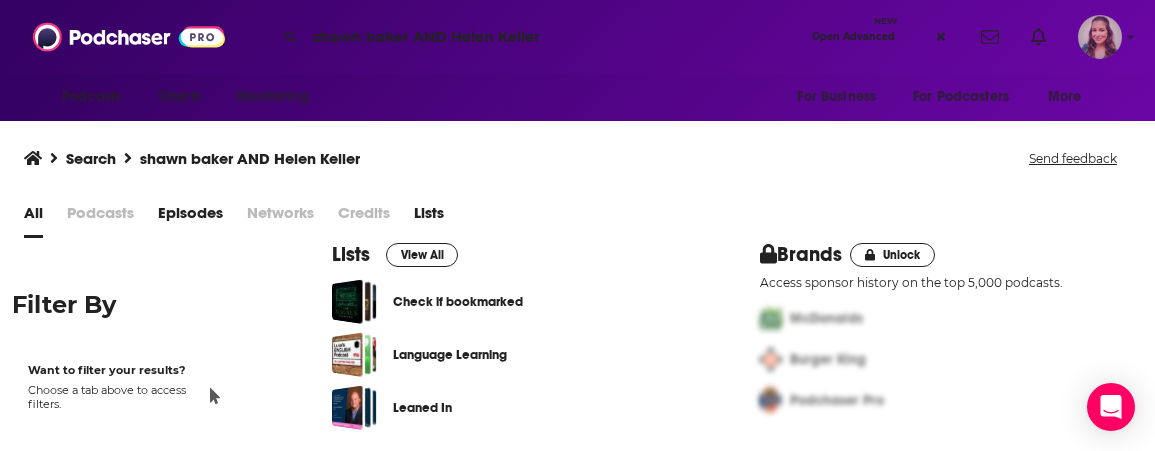click at bounding box center (1100, 37) 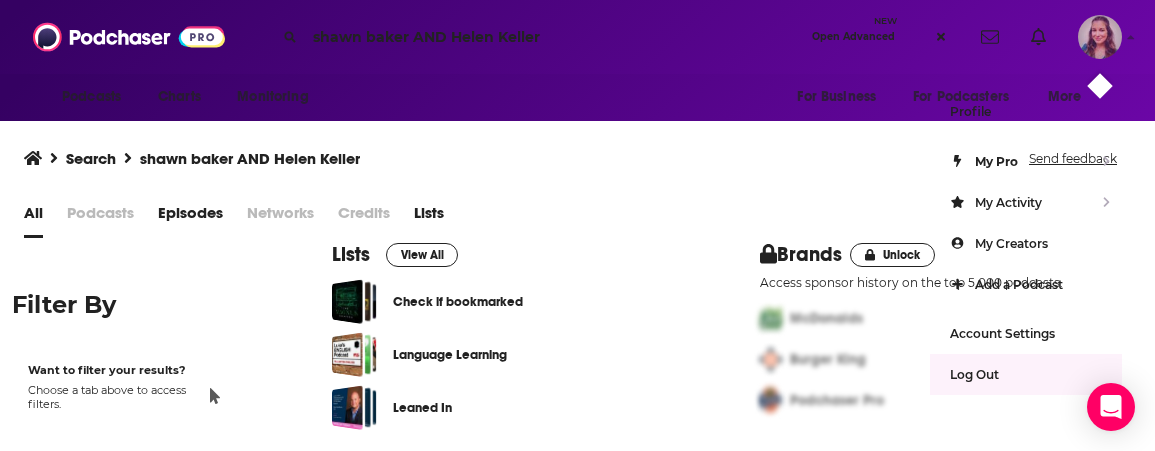 click on "Log Out" at bounding box center (974, 374) 